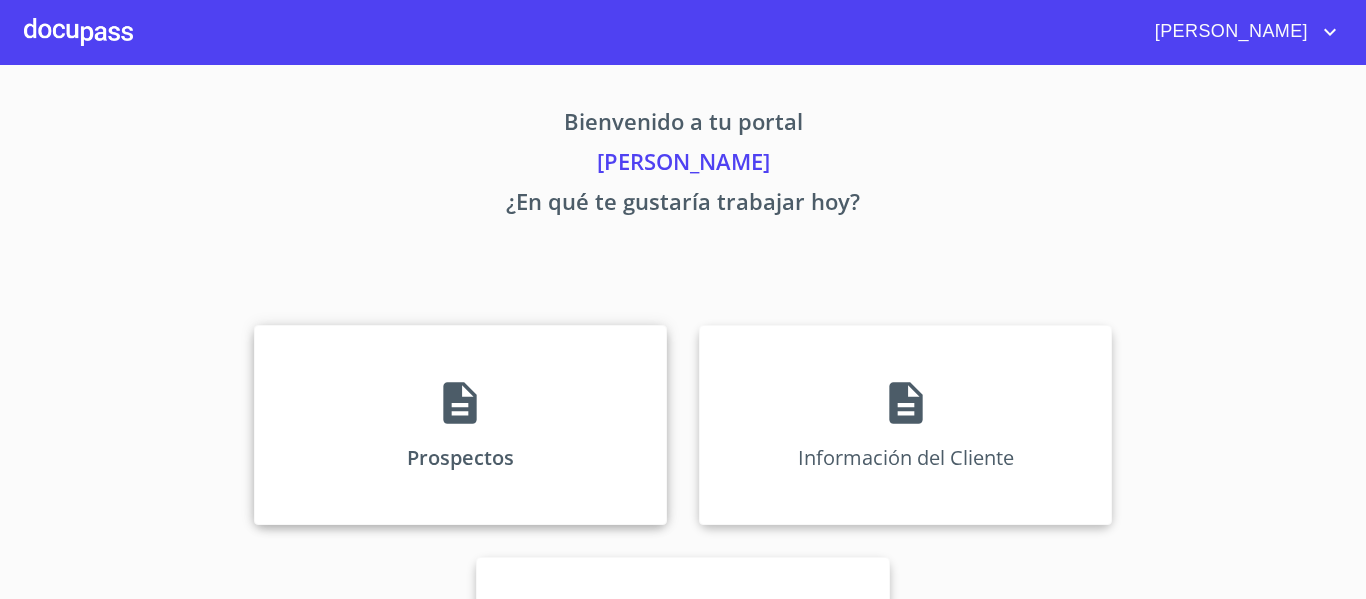 scroll, scrollTop: 0, scrollLeft: 0, axis: both 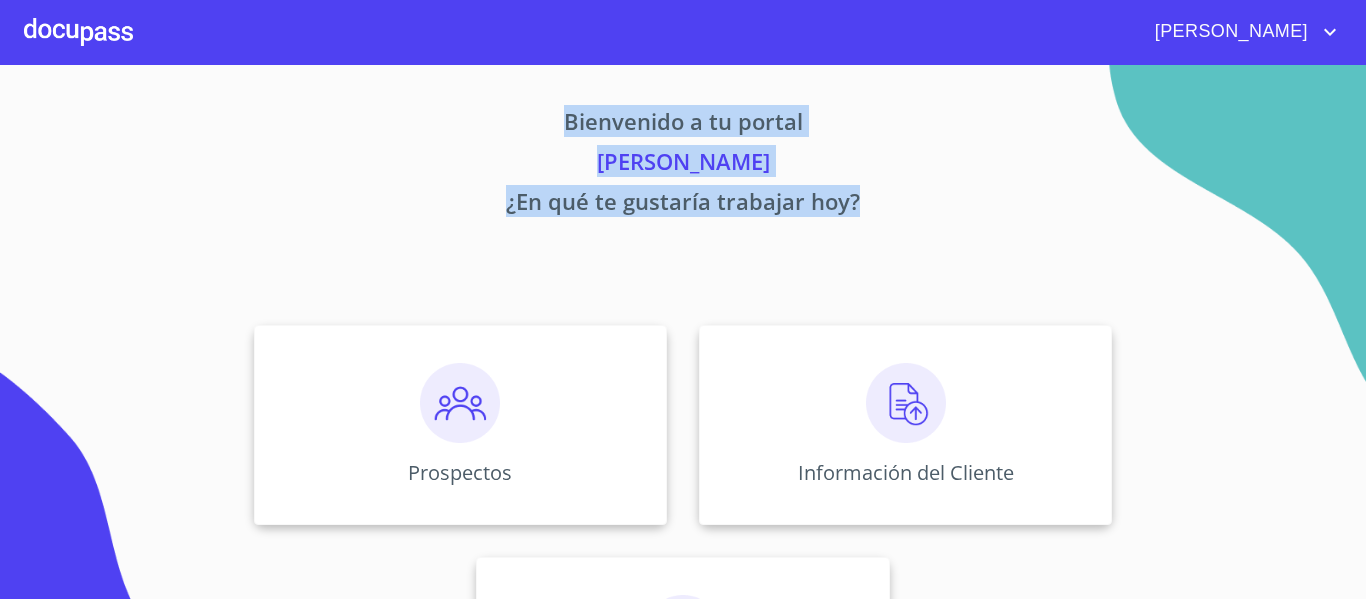 drag, startPoint x: 558, startPoint y: 119, endPoint x: 871, endPoint y: 211, distance: 326.24072 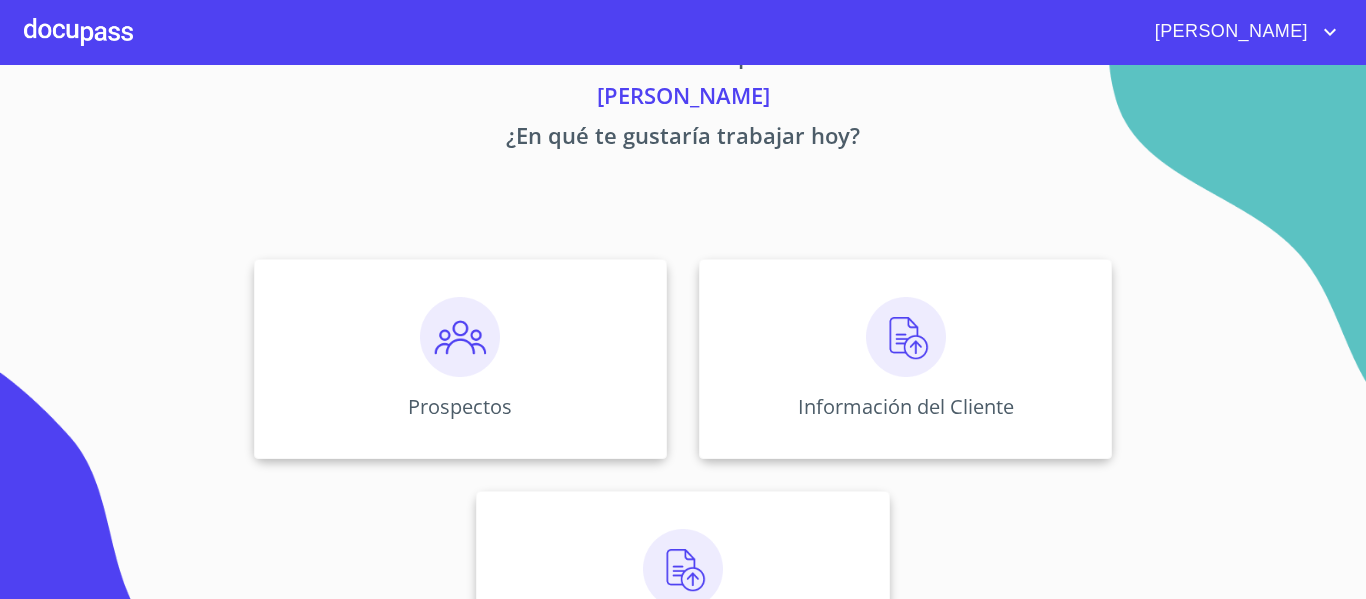 scroll, scrollTop: 0, scrollLeft: 0, axis: both 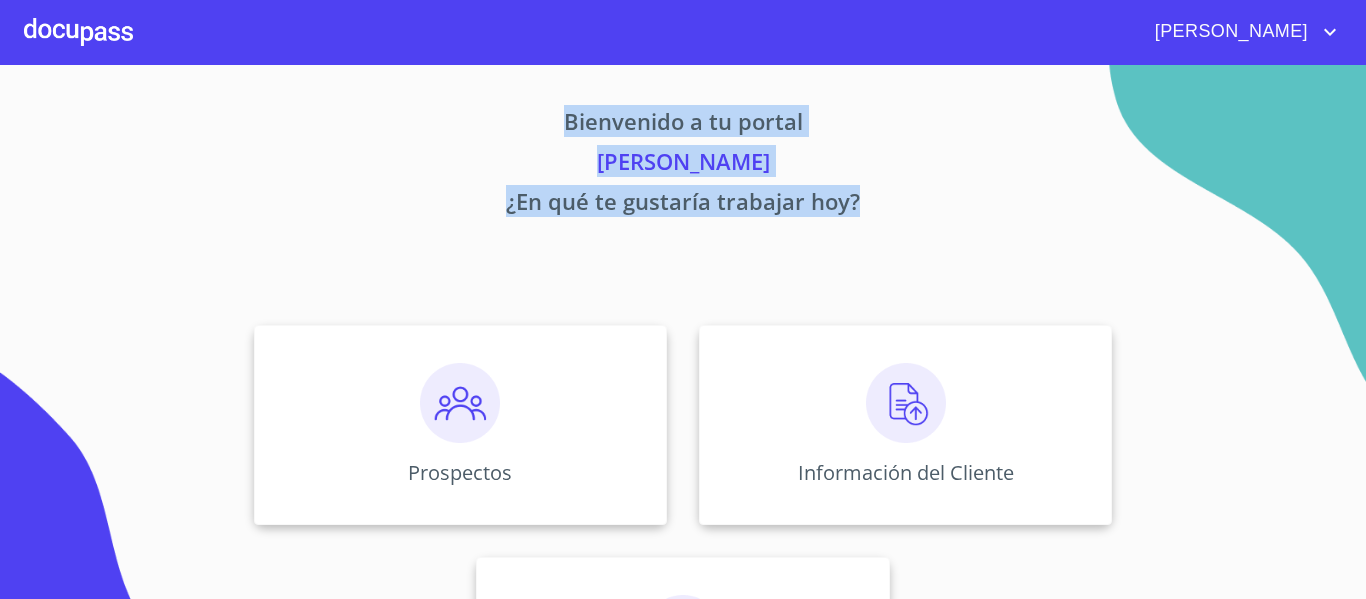drag, startPoint x: 560, startPoint y: 115, endPoint x: 861, endPoint y: 217, distance: 317.81284 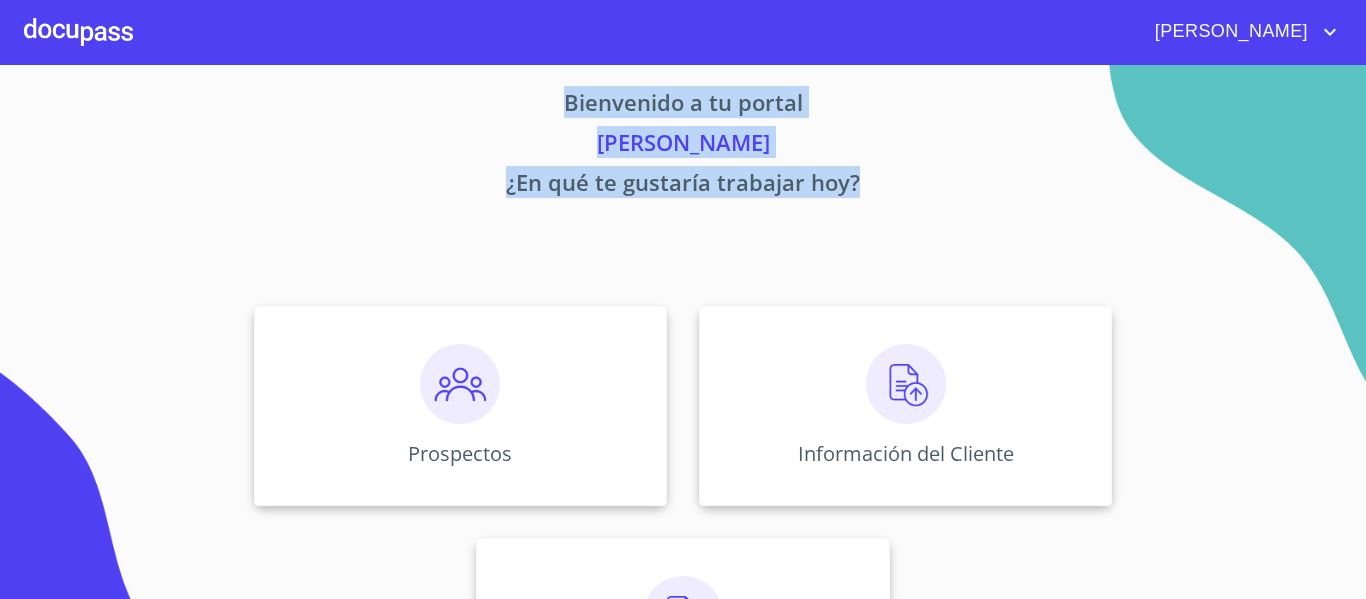 scroll, scrollTop: 0, scrollLeft: 0, axis: both 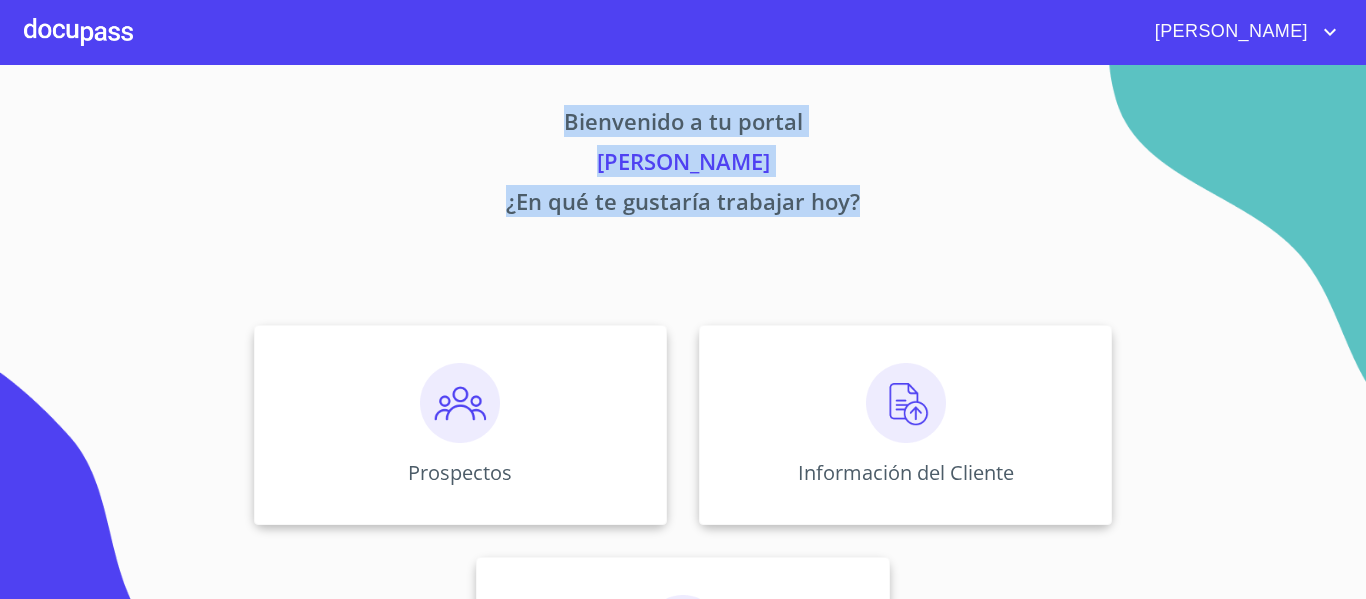 click on "¿En qué te gustaría trabajar hoy?" at bounding box center (683, 205) 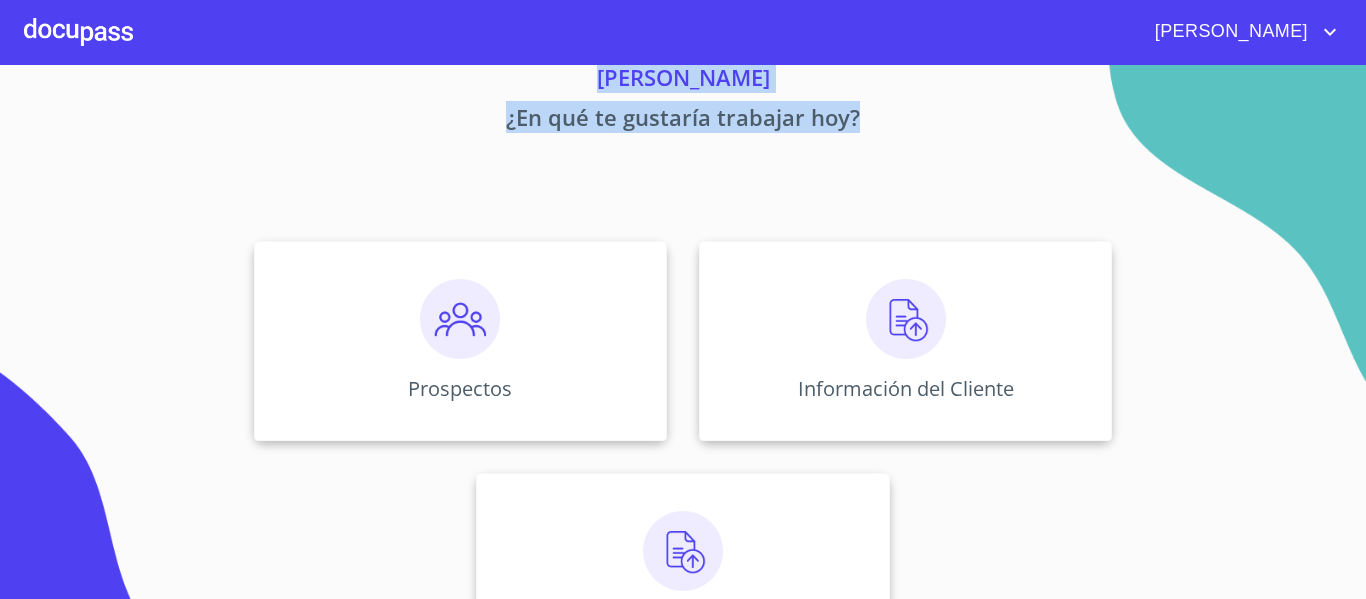 scroll, scrollTop: 0, scrollLeft: 0, axis: both 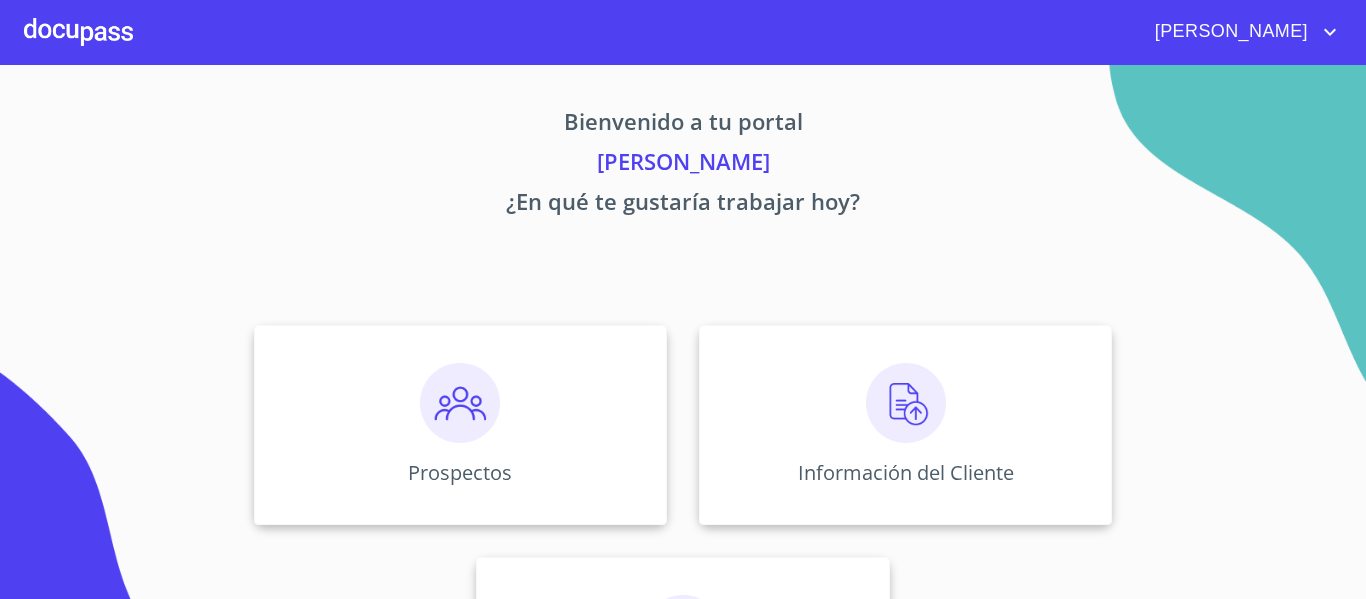 click on "Prospectos Información del Cliente Asignación de Ventas" at bounding box center (683, 541) 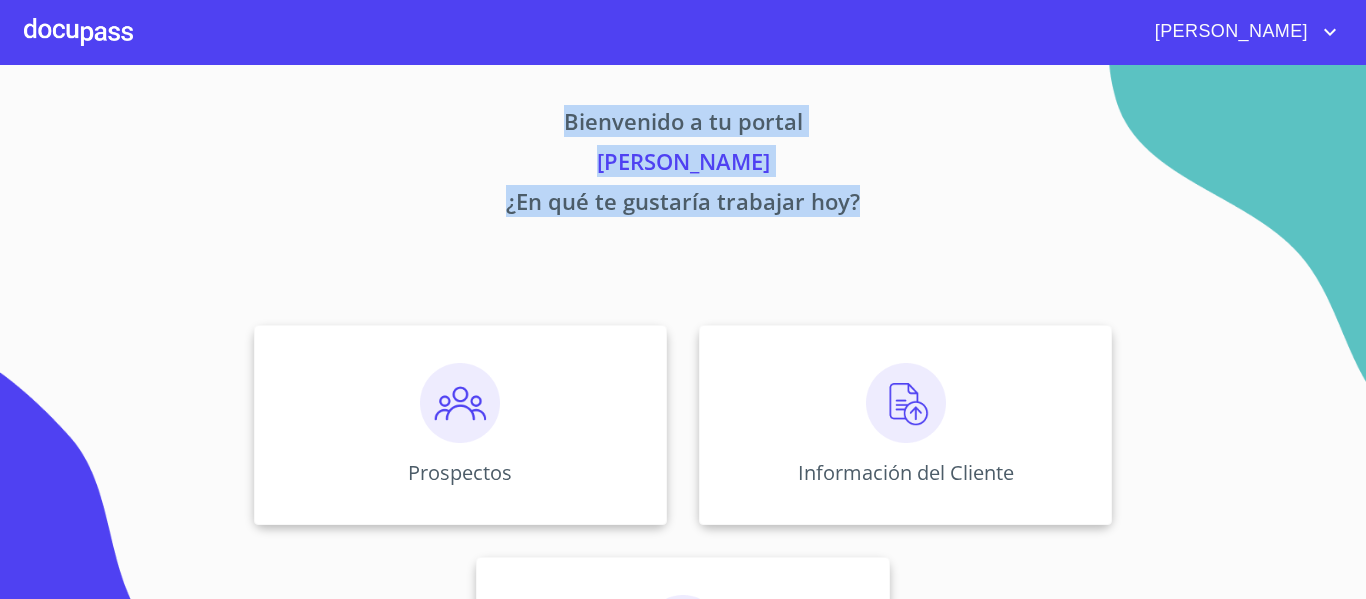 drag, startPoint x: 561, startPoint y: 118, endPoint x: 865, endPoint y: 222, distance: 321.29736 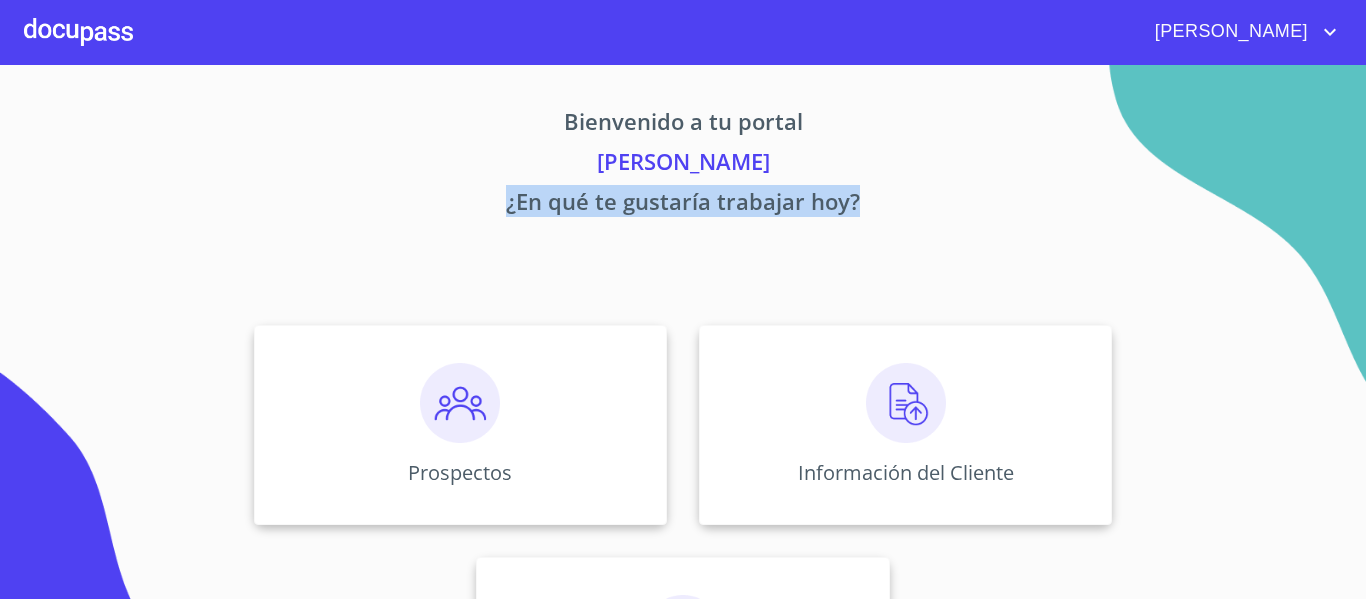 drag, startPoint x: 503, startPoint y: 198, endPoint x: 897, endPoint y: 213, distance: 394.28543 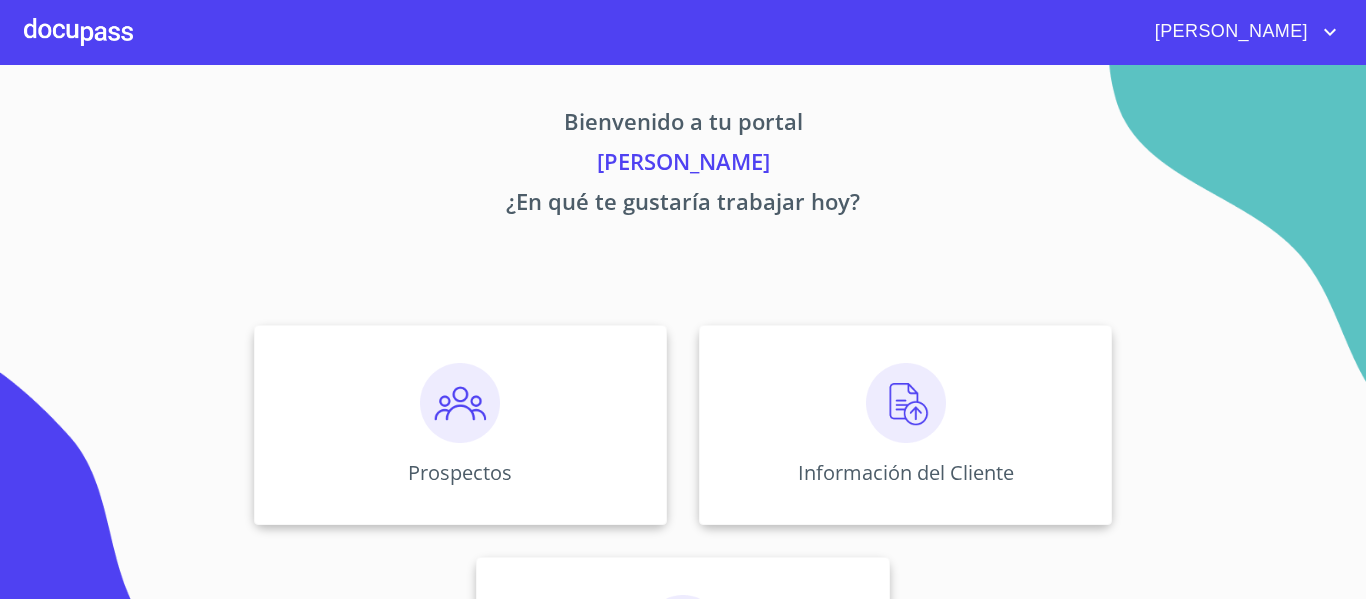 click on "Bienvenido a tu portal [PERSON_NAME] ¿En qué te gustaría trabajar hoy? Prospectos Información del Cliente Asignación de Ventas" at bounding box center [683, 417] 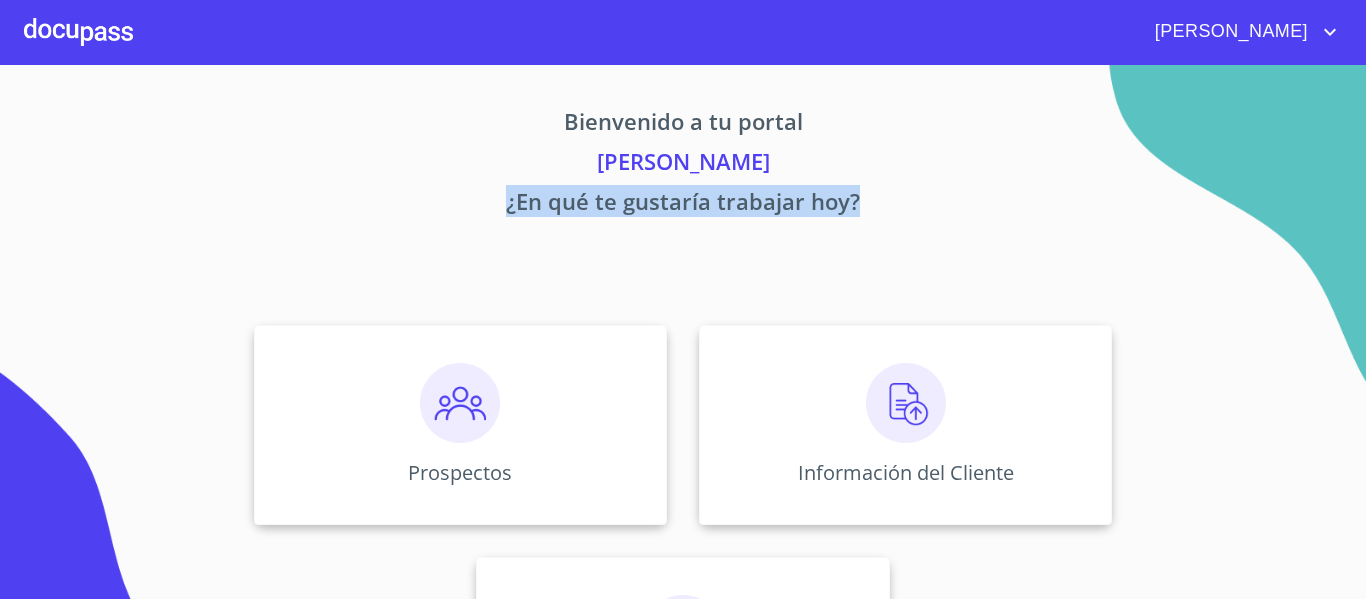 drag, startPoint x: 502, startPoint y: 196, endPoint x: 884, endPoint y: 224, distance: 383.0248 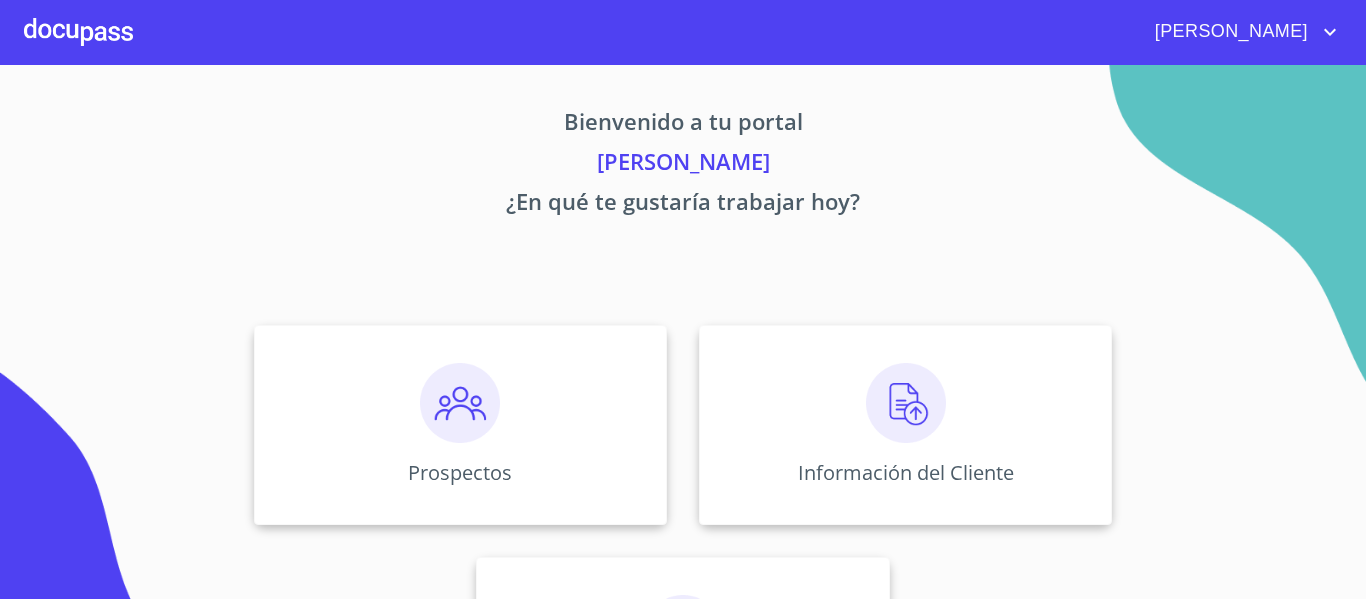 click on "[PERSON_NAME]" at bounding box center (683, 165) 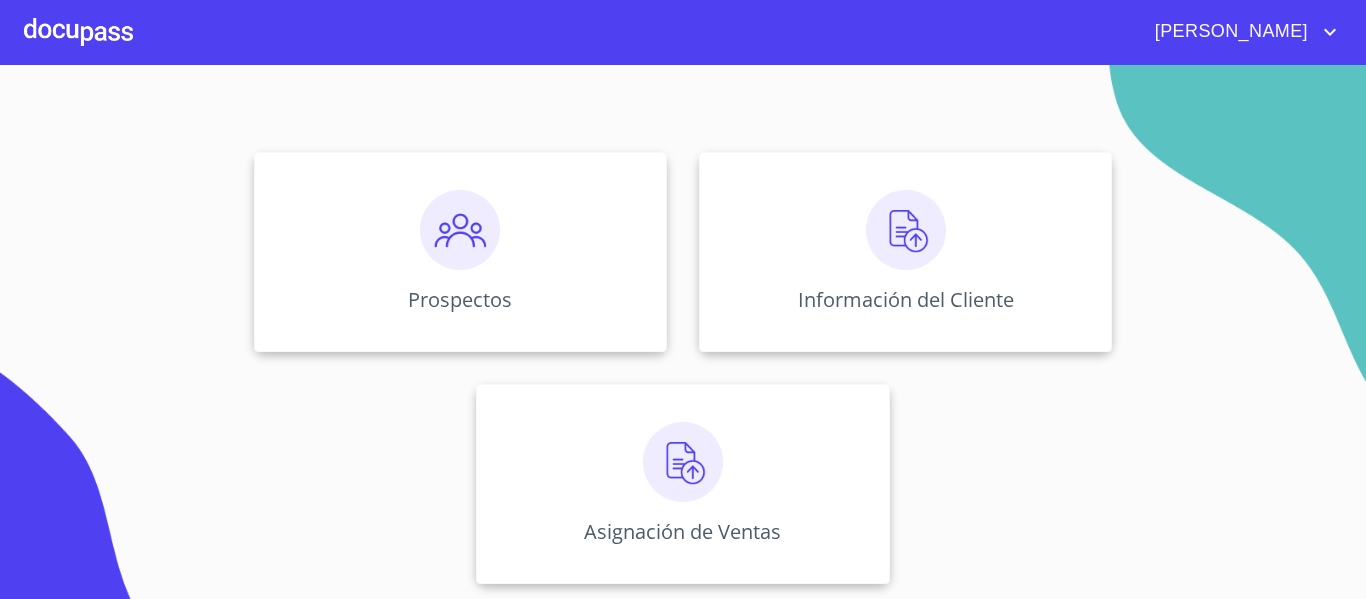 scroll, scrollTop: 174, scrollLeft: 0, axis: vertical 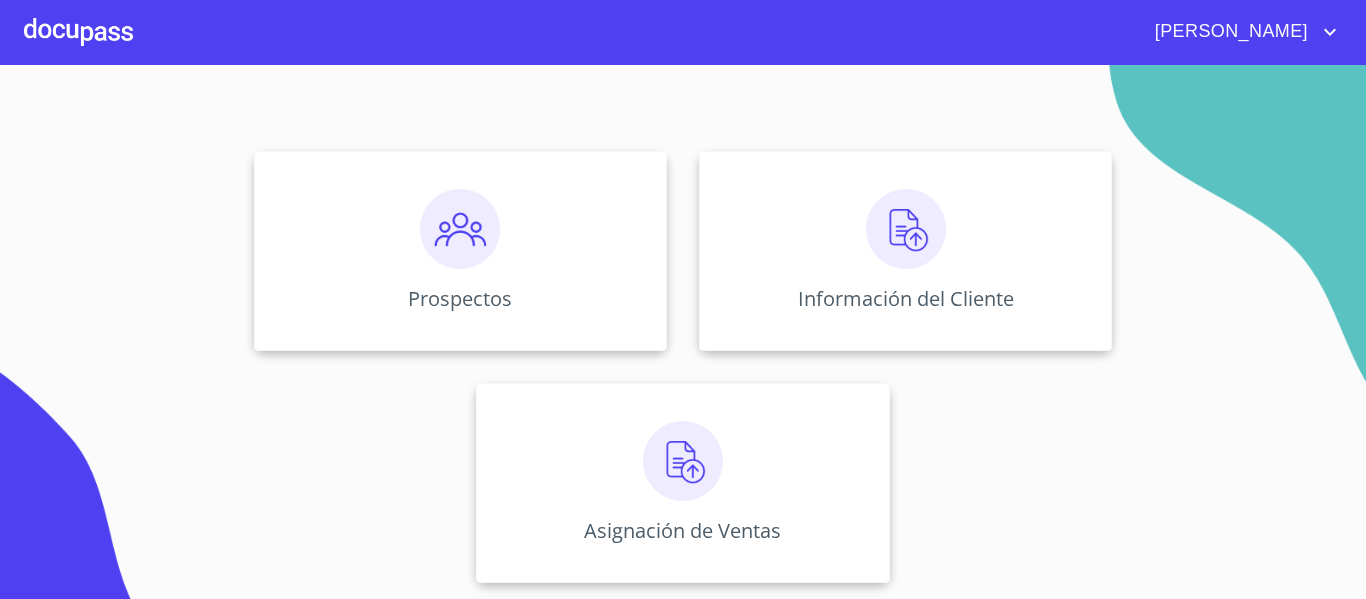 click on "Prospectos Información del Cliente Asignación de Ventas" at bounding box center [683, 367] 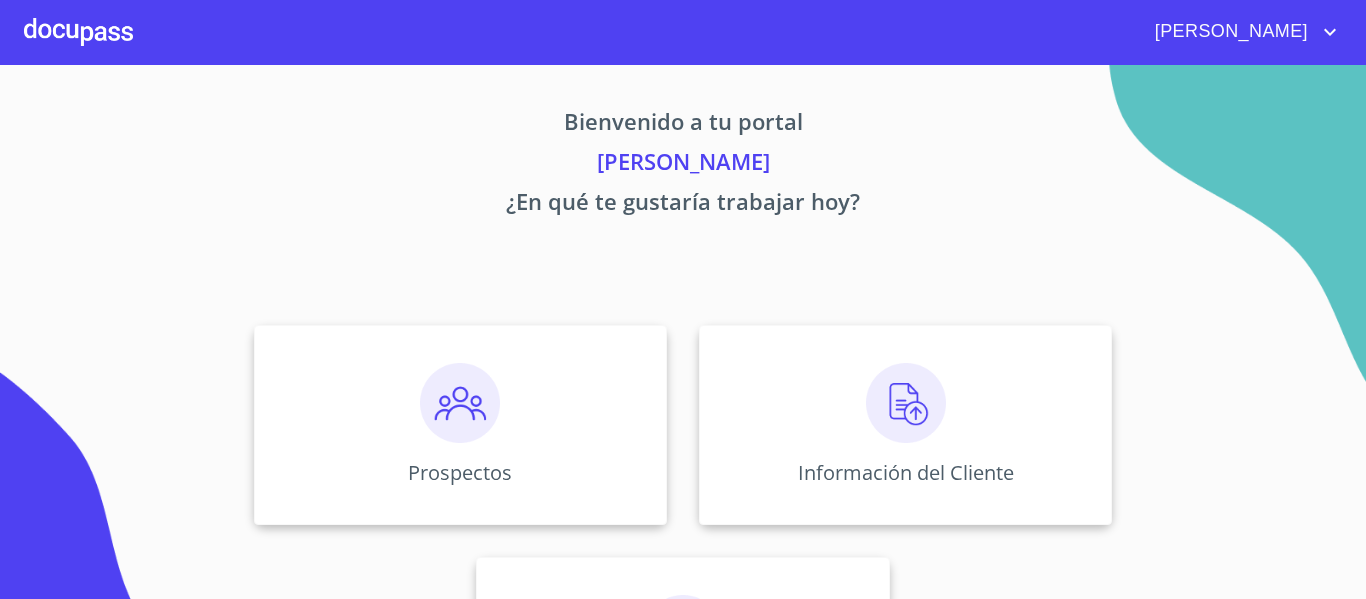 drag, startPoint x: 555, startPoint y: 154, endPoint x: 864, endPoint y: 171, distance: 309.4673 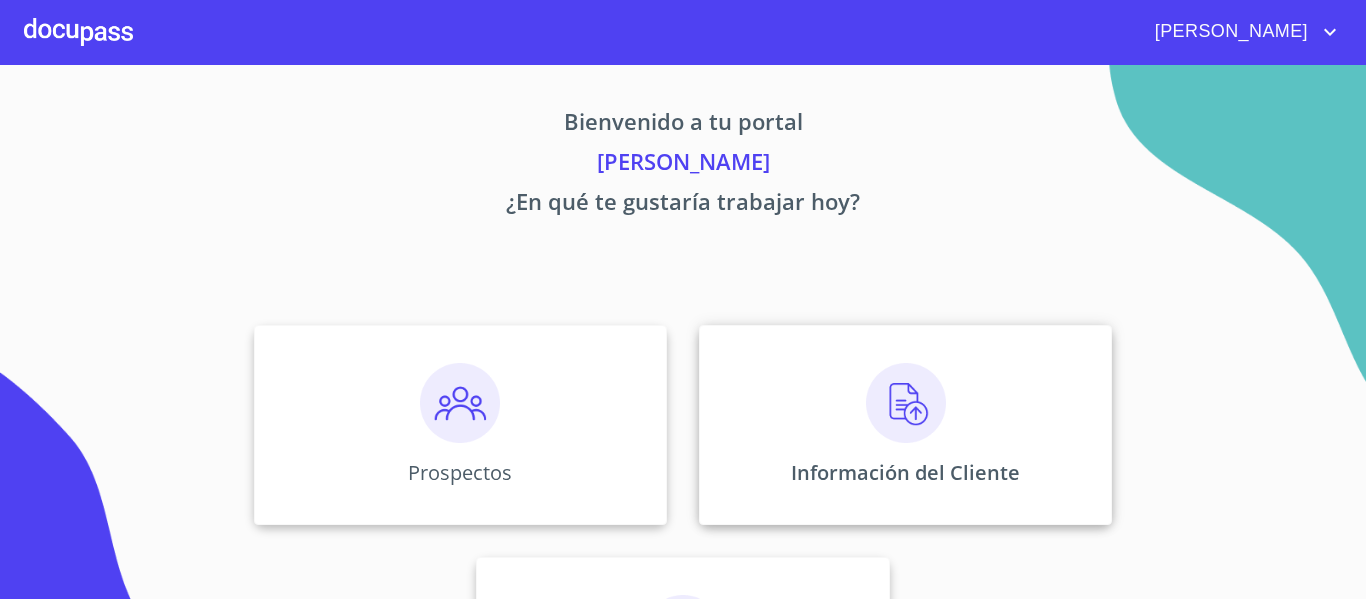 click at bounding box center (906, 403) 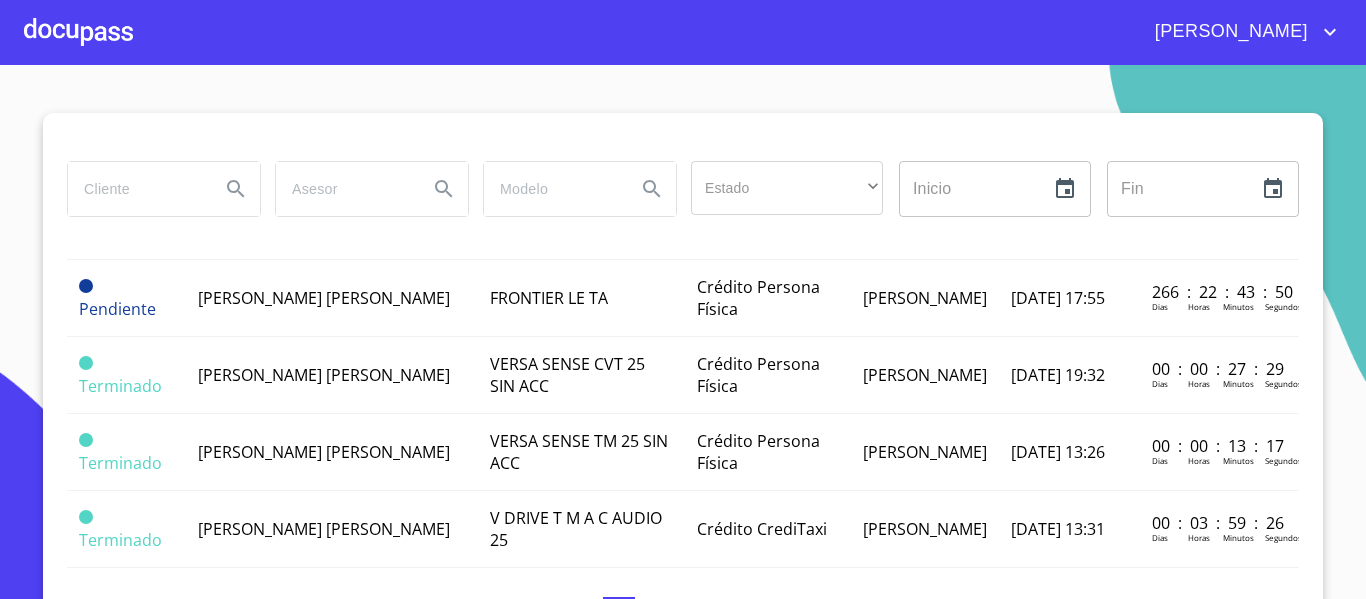 scroll, scrollTop: 594, scrollLeft: 0, axis: vertical 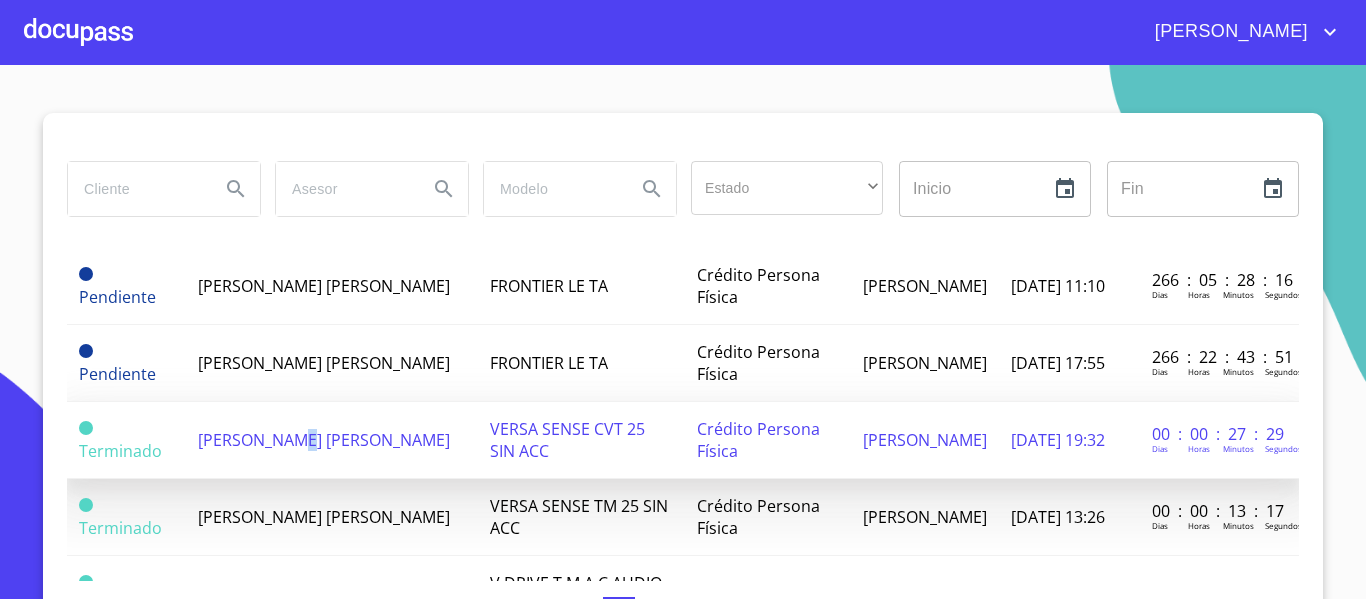 click on "[PERSON_NAME] [PERSON_NAME]" at bounding box center (324, 440) 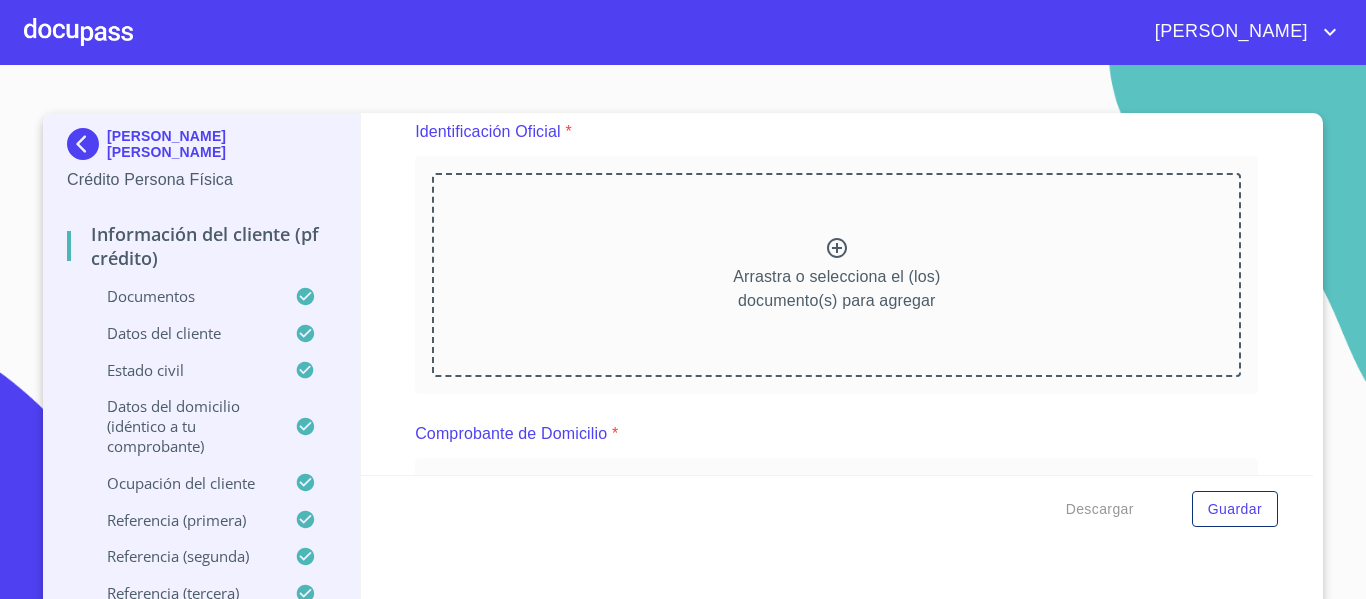 scroll, scrollTop: 400, scrollLeft: 0, axis: vertical 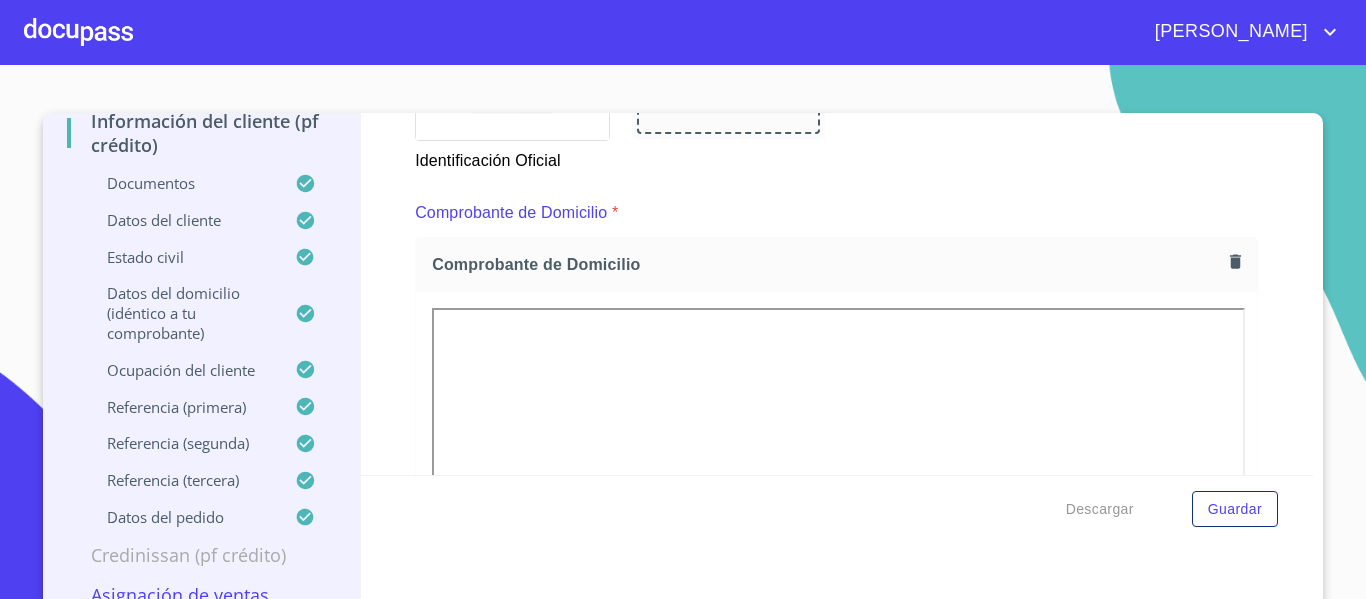 click on "Ocupación del Cliente" at bounding box center (181, 370) 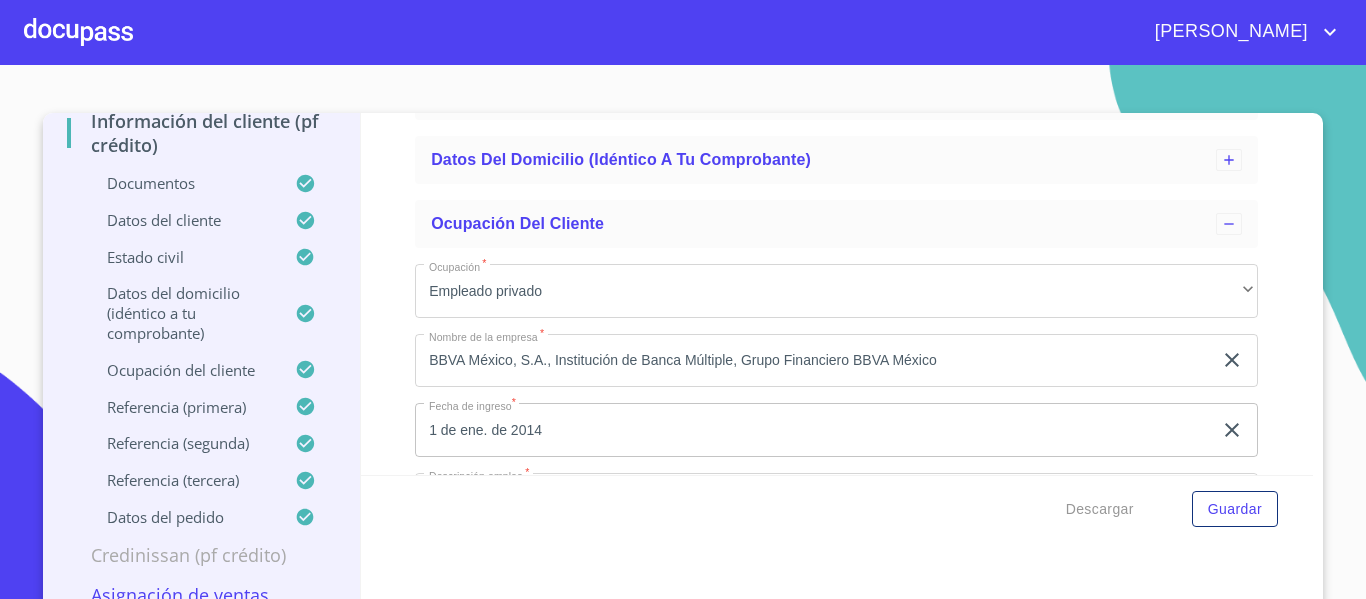 scroll, scrollTop: 400, scrollLeft: 0, axis: vertical 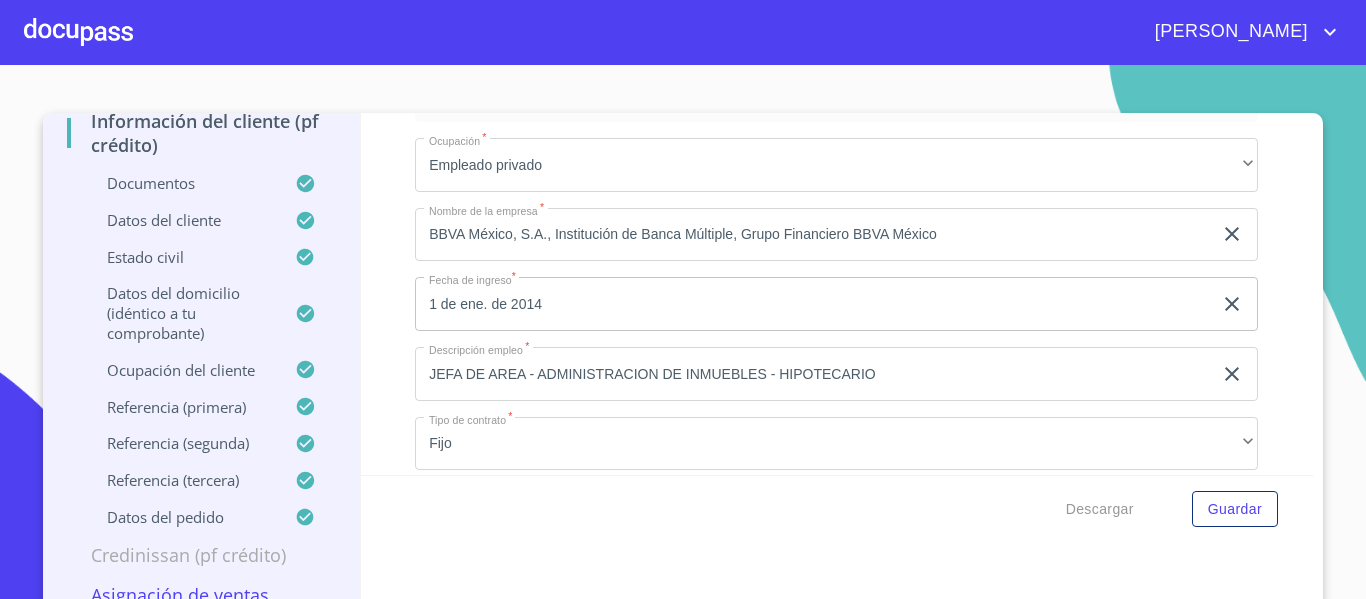 click on "BBVA México, S.A., Institución de Banca Múltiple, Grupo Financiero BBVA México" at bounding box center [813, 235] 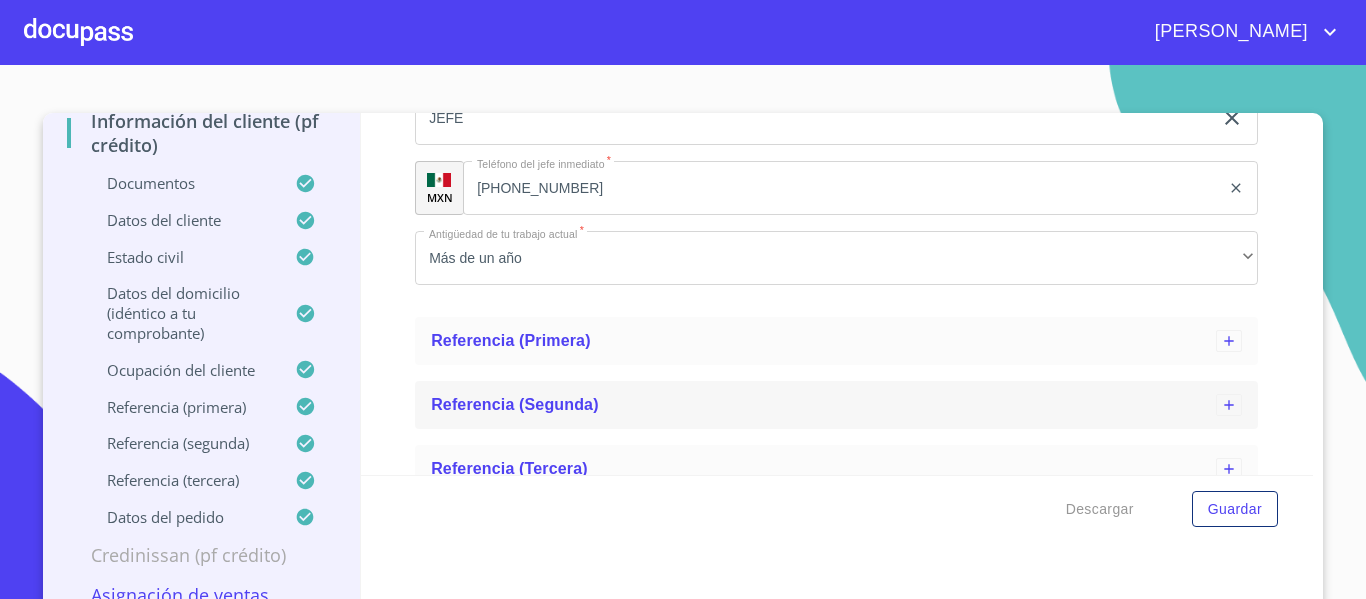 scroll, scrollTop: 1500, scrollLeft: 0, axis: vertical 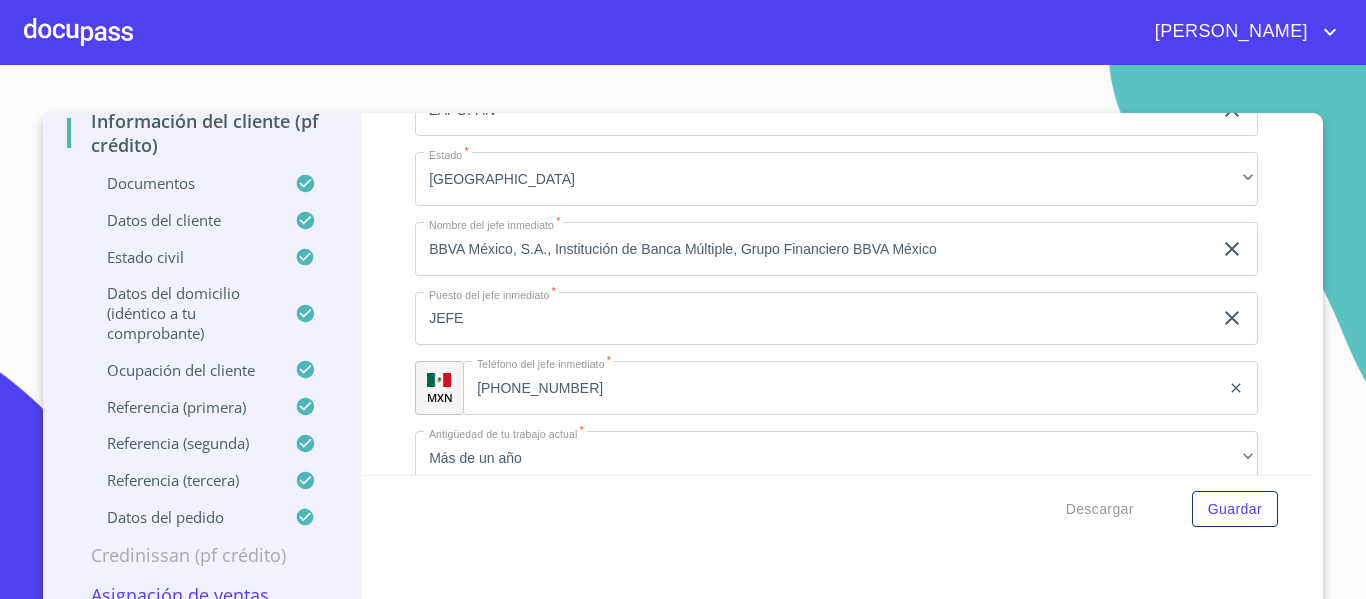 click on "BBVA México, S.A., Institución de Banca Múltiple, Grupo Financiero BBVA México" at bounding box center (813, -865) 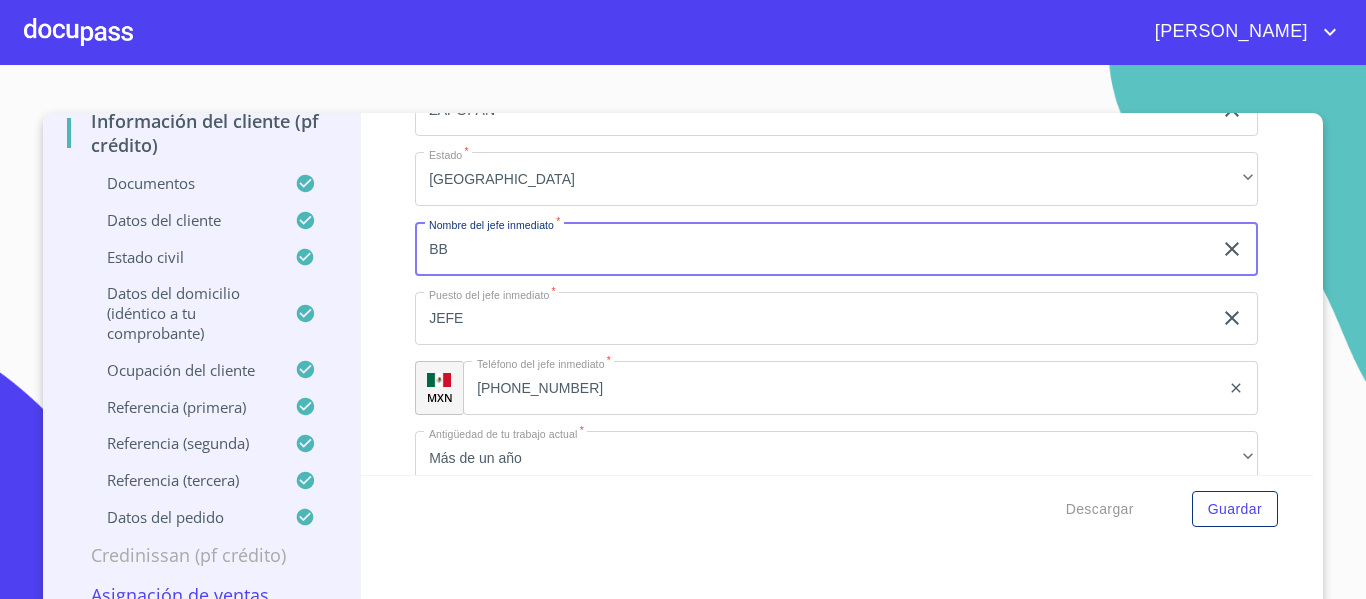 type on "B" 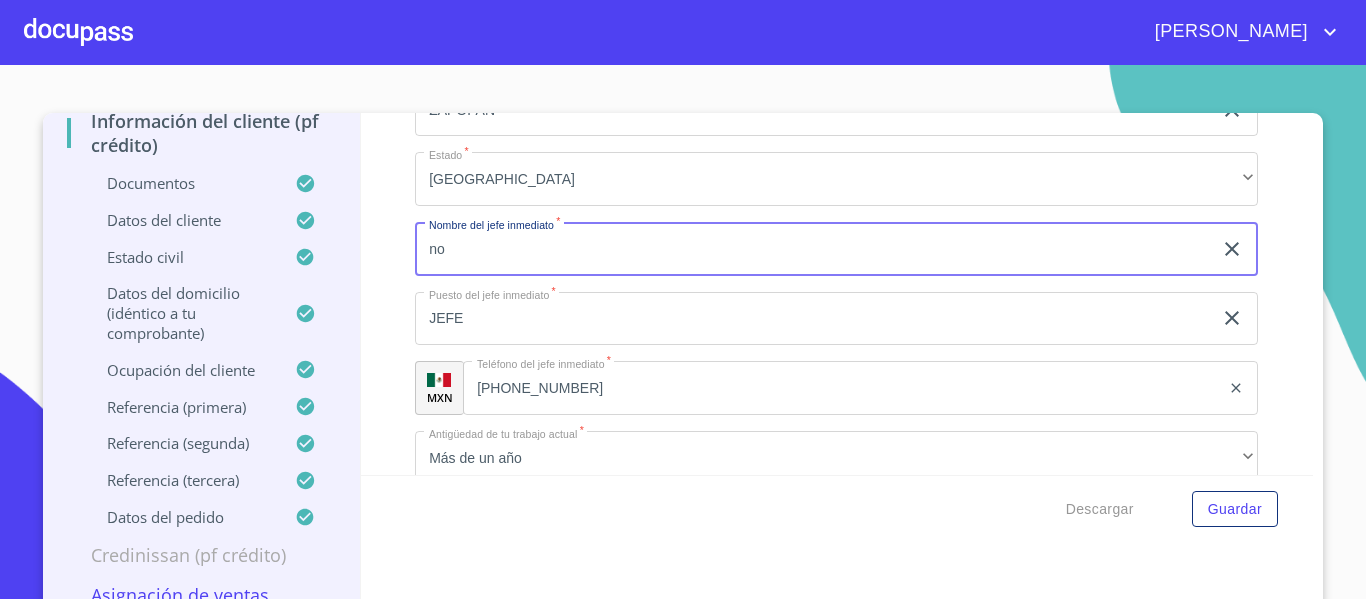 type on "n" 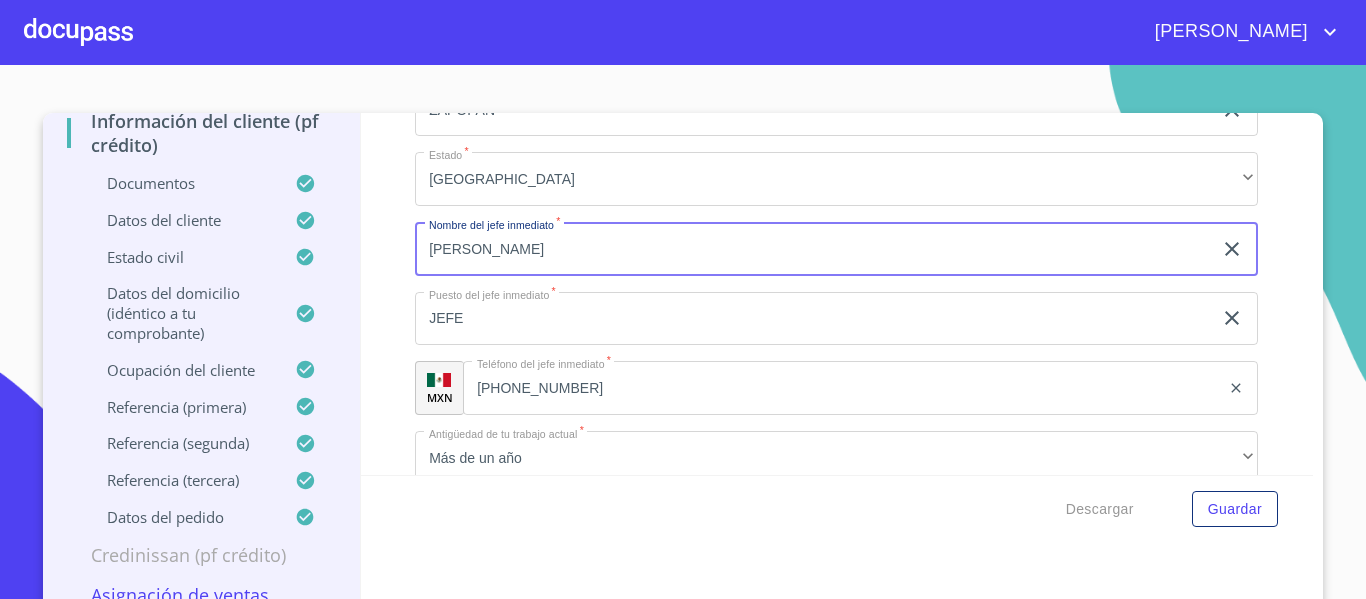 type on "[PERSON_NAME]" 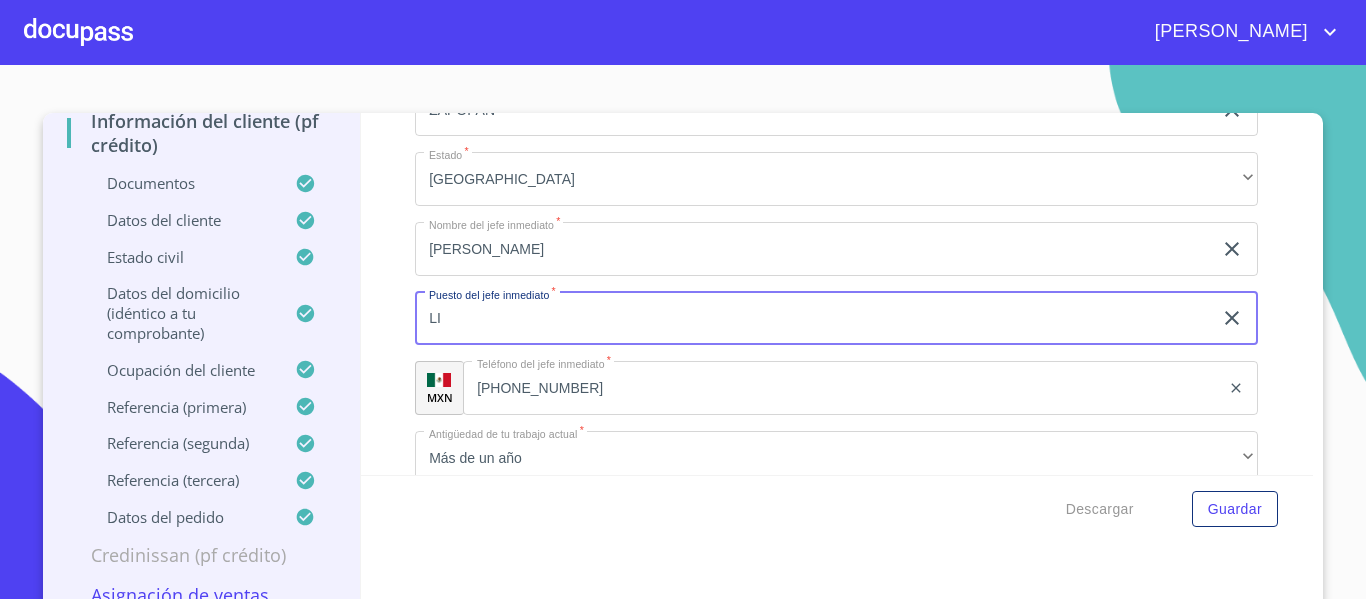 type on "L" 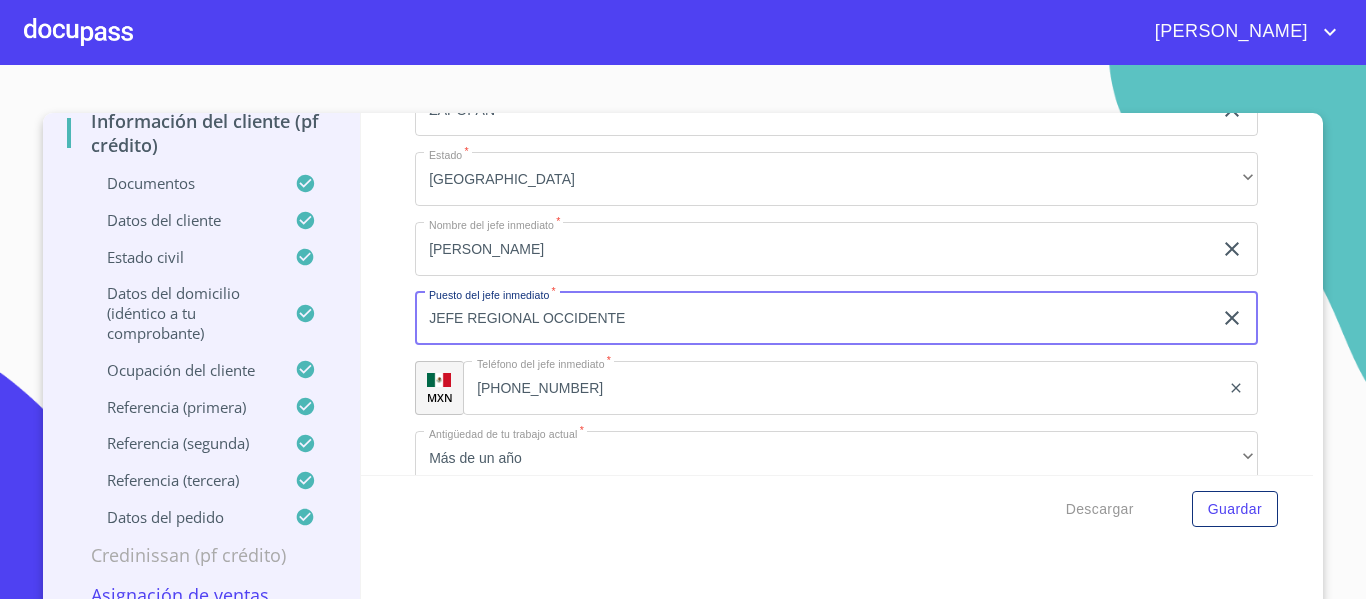 type on "JEFE REGIONAL OCCIDENTE" 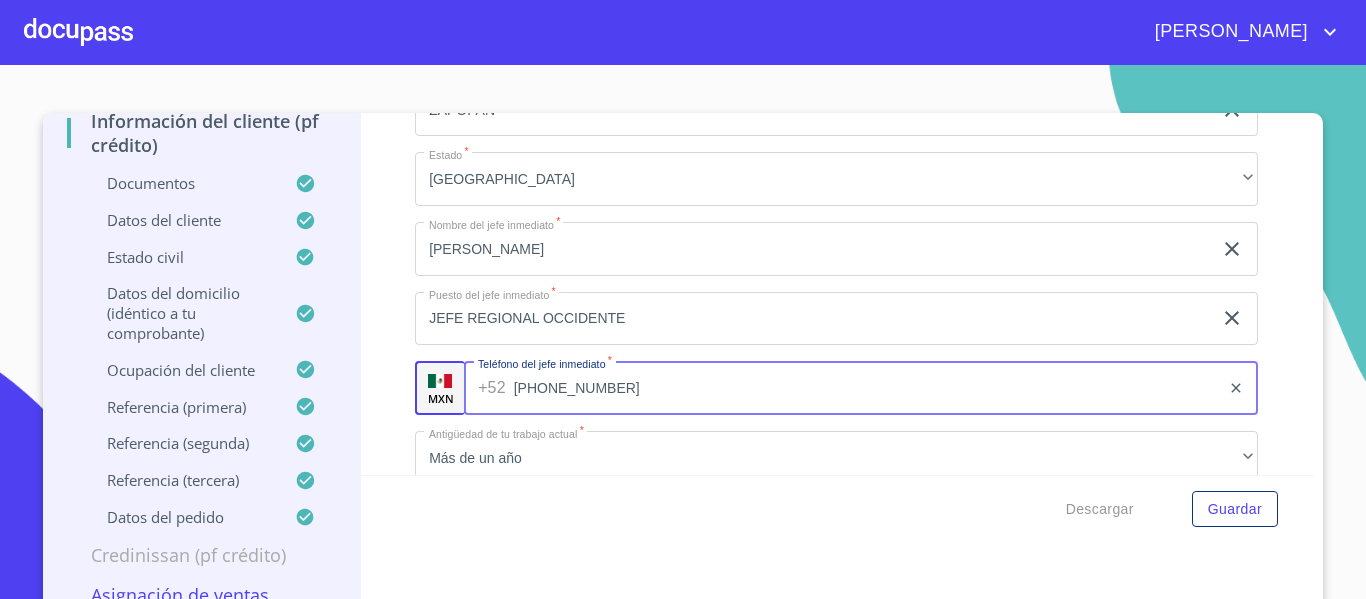 click on "[PHONE_NUMBER]" at bounding box center [867, 388] 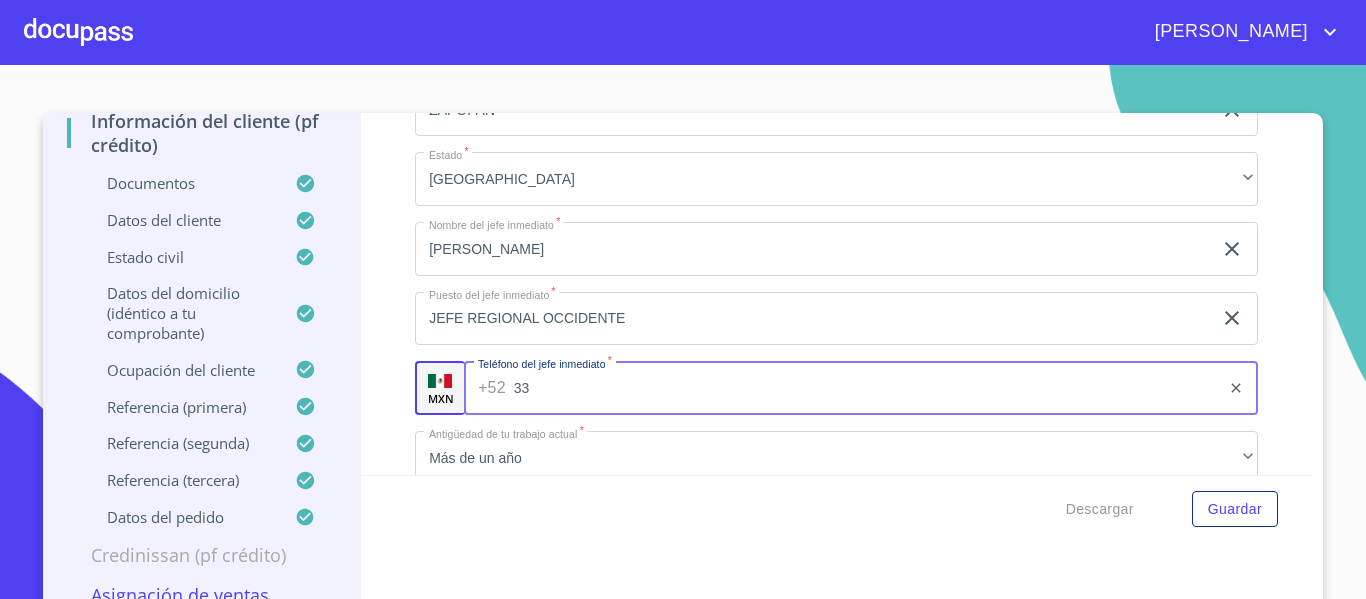type on "3" 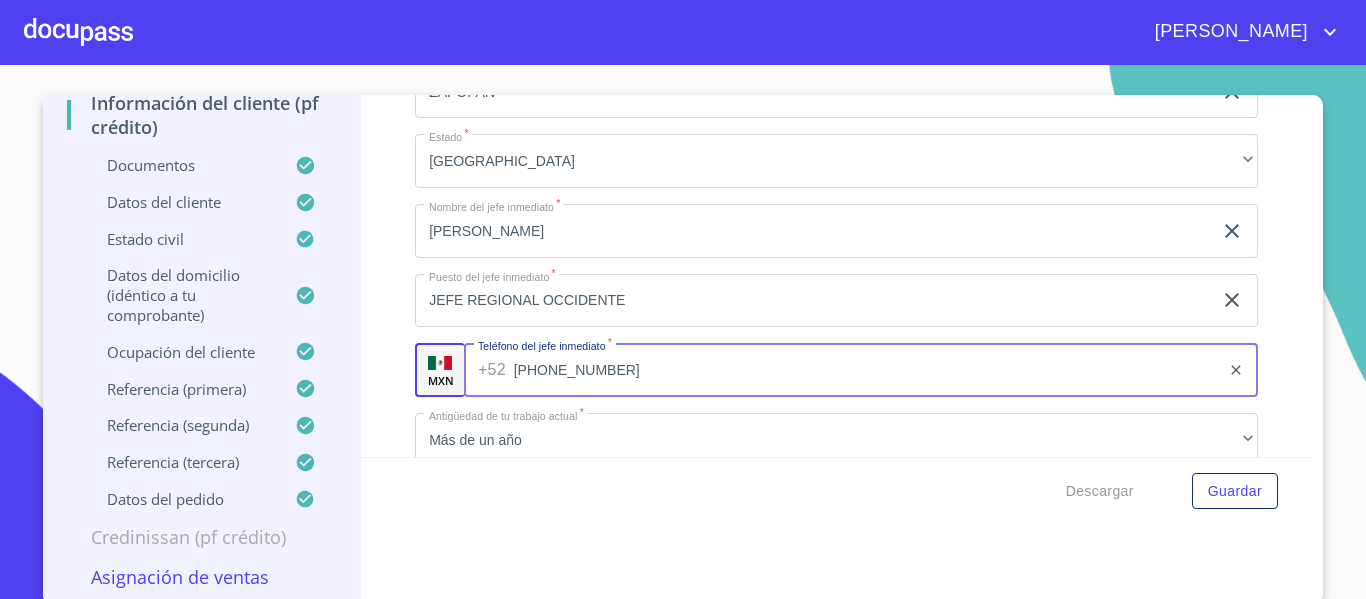 scroll, scrollTop: 23, scrollLeft: 0, axis: vertical 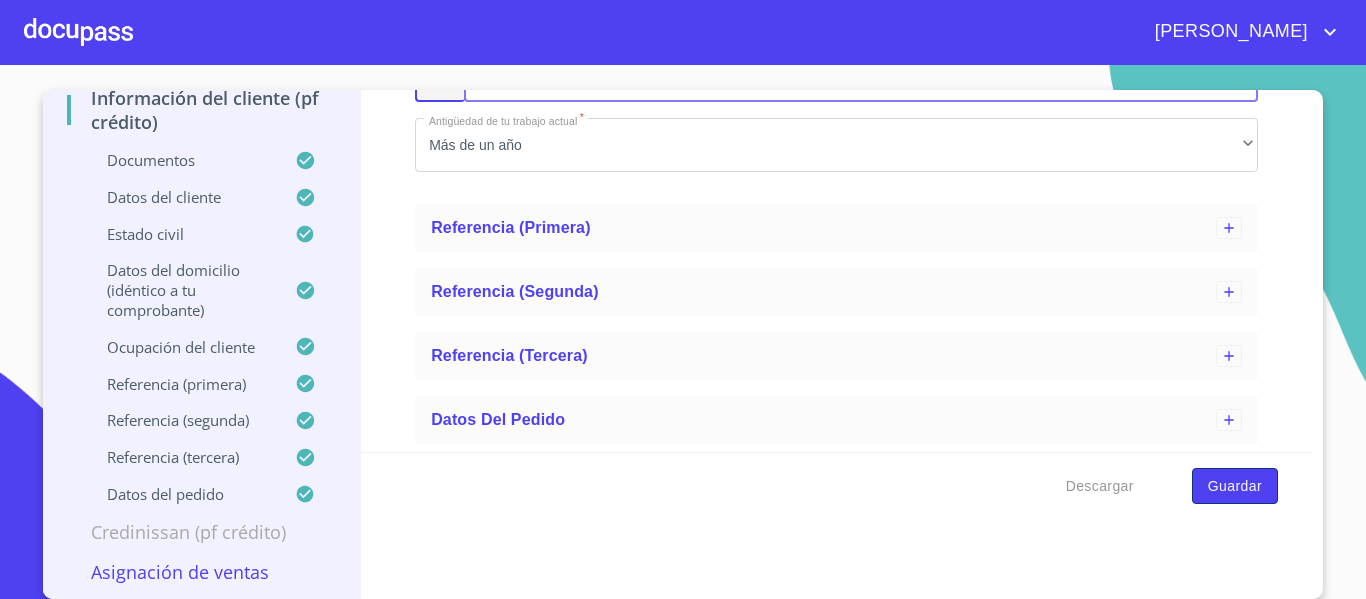 type on "[PHONE_NUMBER]" 